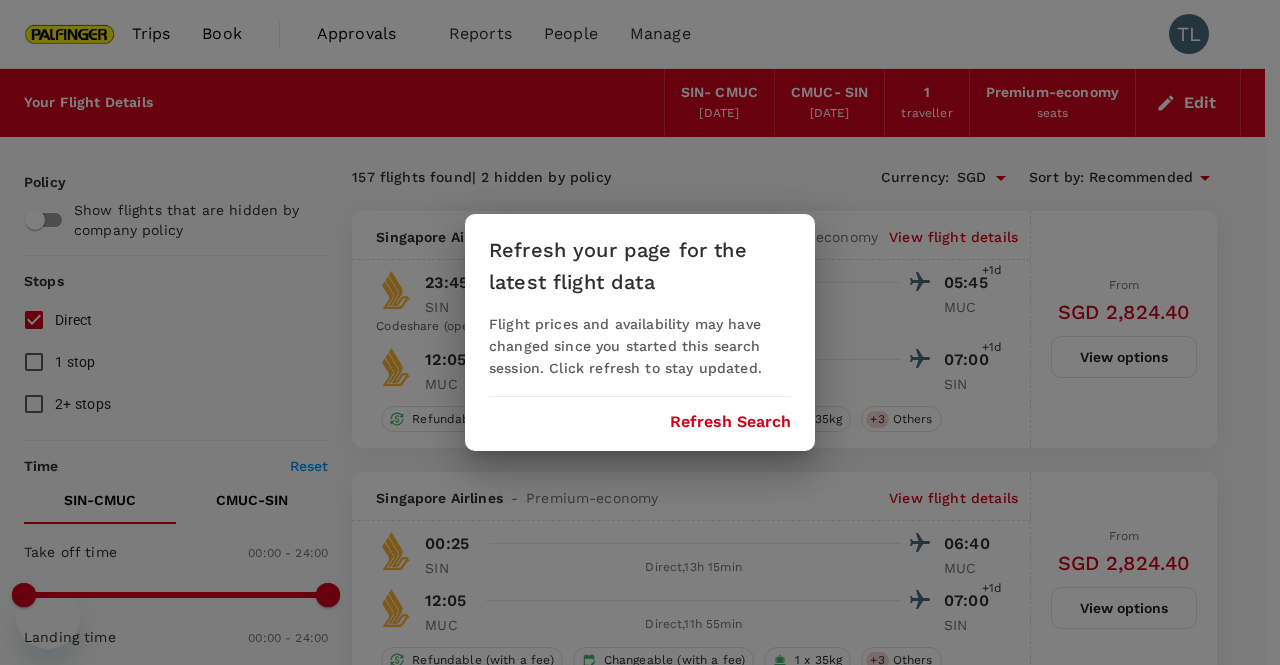 scroll, scrollTop: 0, scrollLeft: 0, axis: both 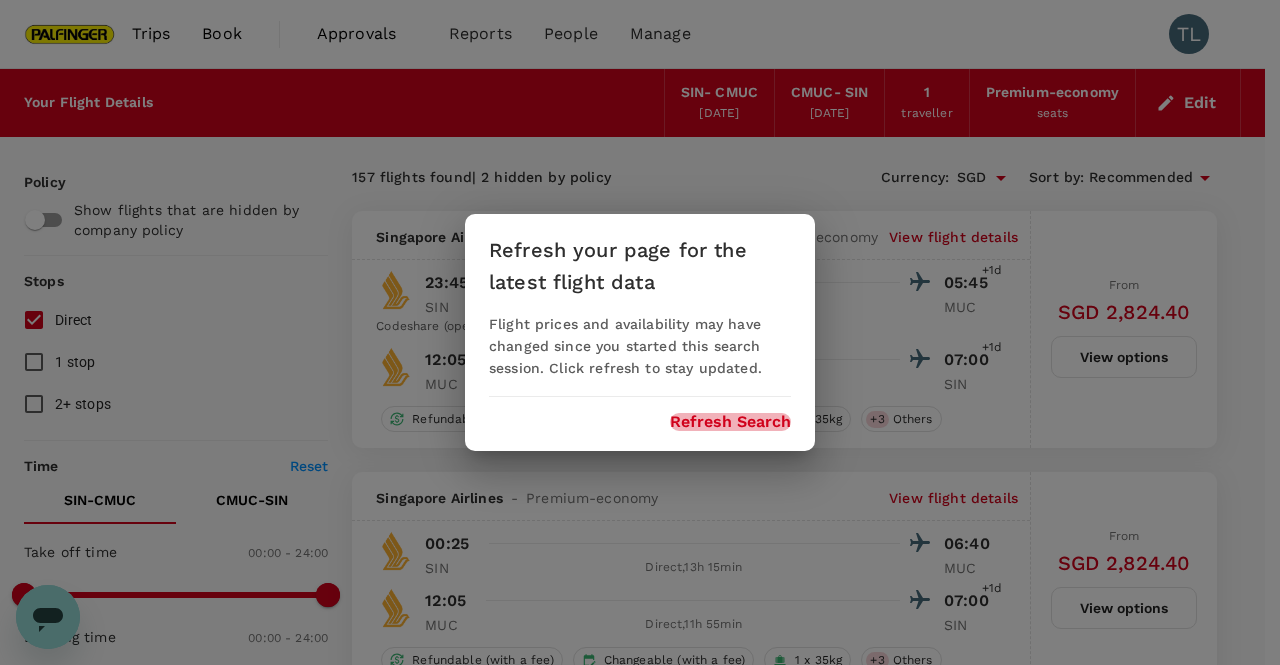 click on "Refresh Search" at bounding box center [730, 422] 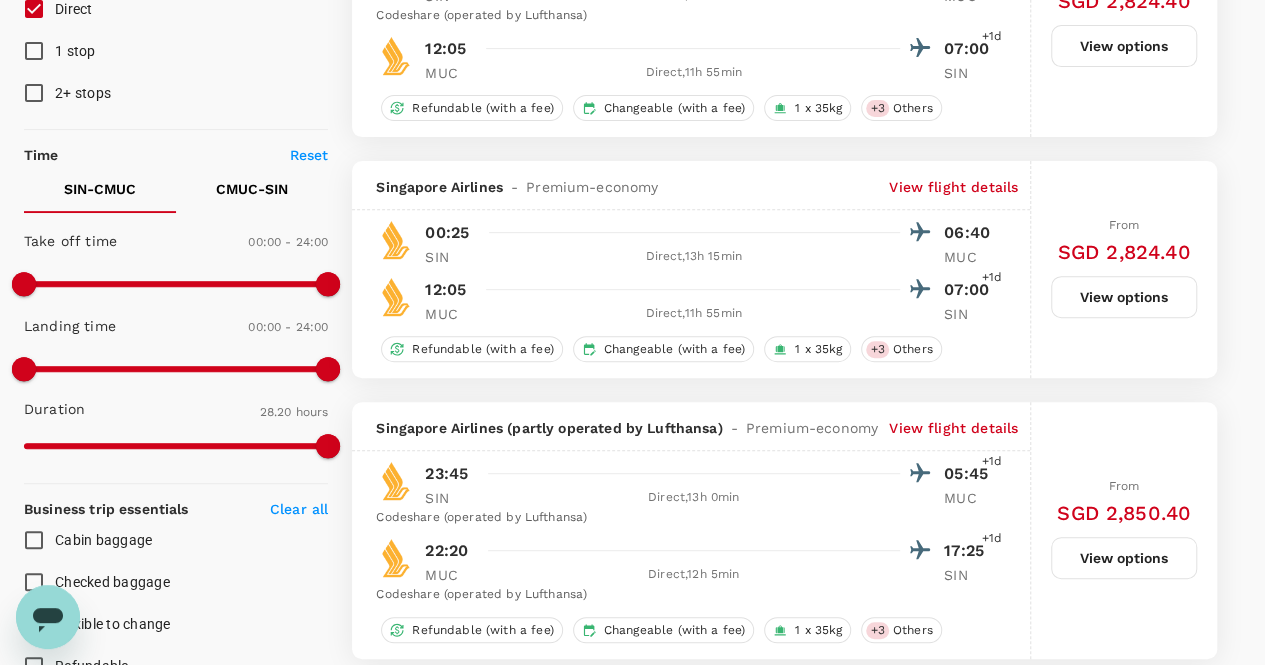 scroll, scrollTop: 400, scrollLeft: 0, axis: vertical 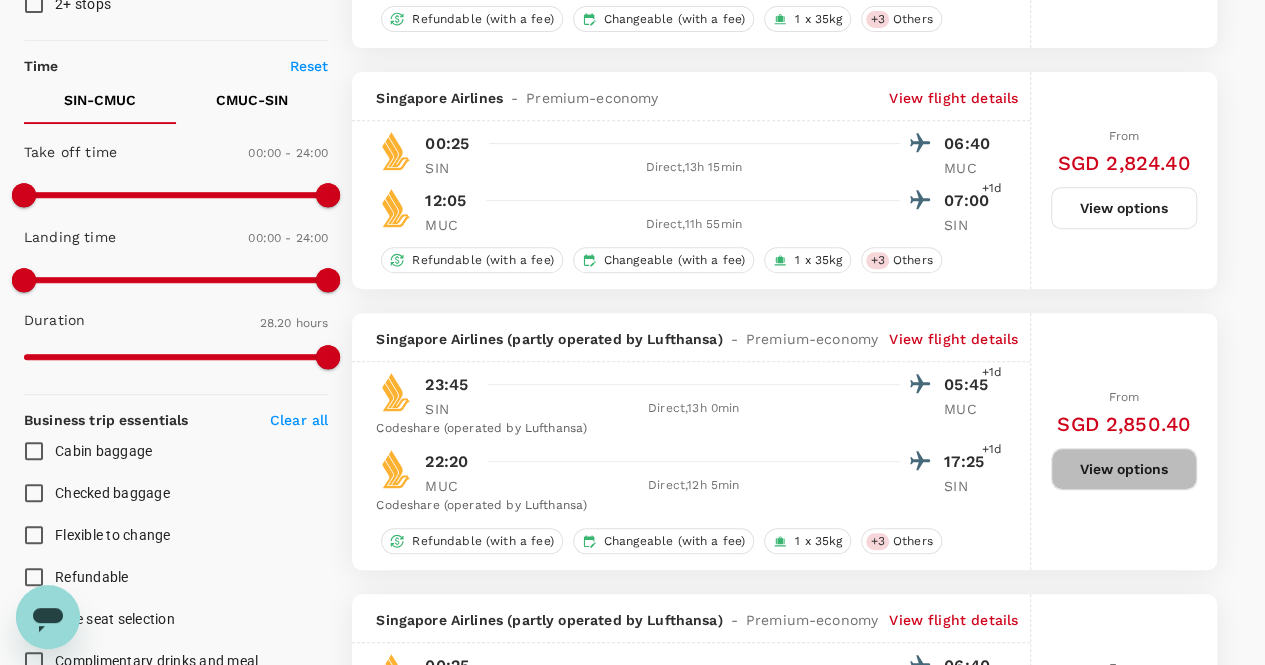 click on "View options" at bounding box center (1124, 469) 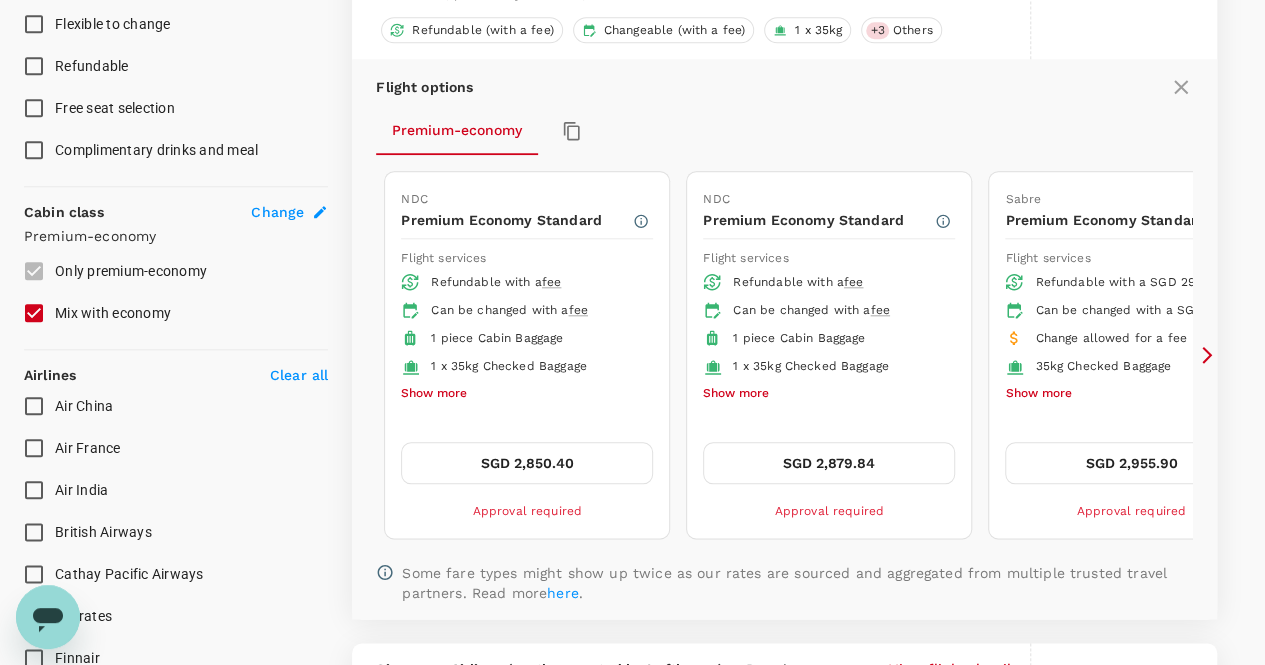 scroll, scrollTop: 912, scrollLeft: 0, axis: vertical 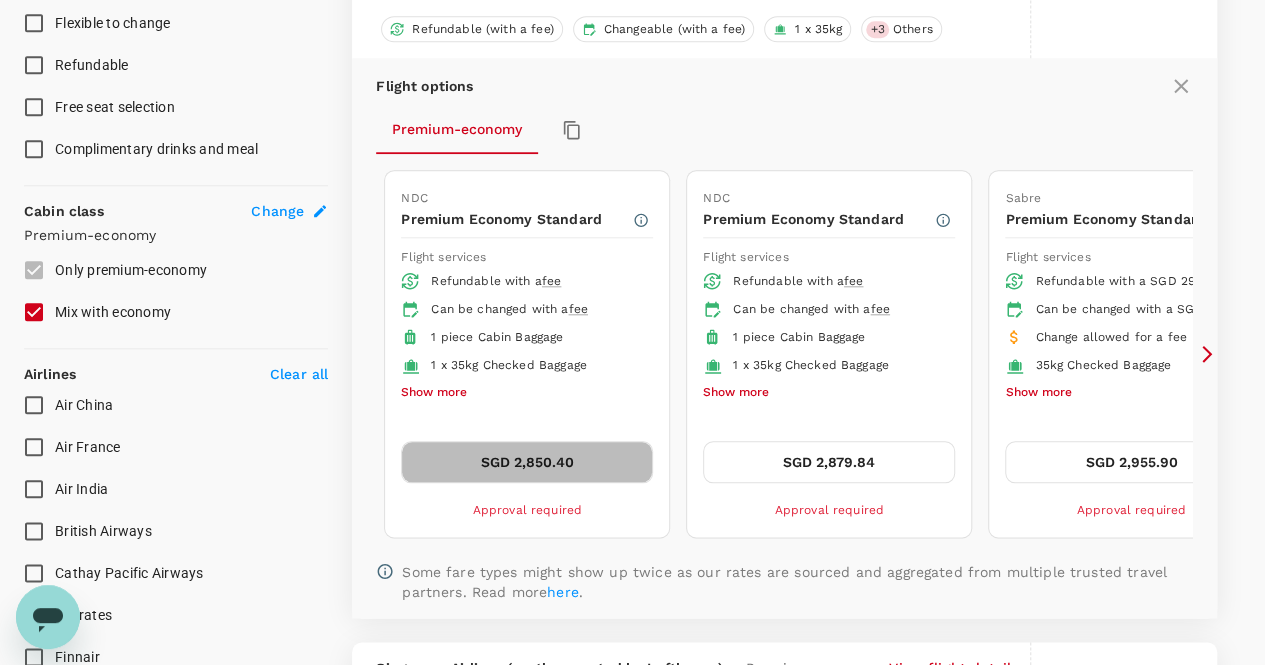 click on "SGD 2,850.40" at bounding box center [527, 462] 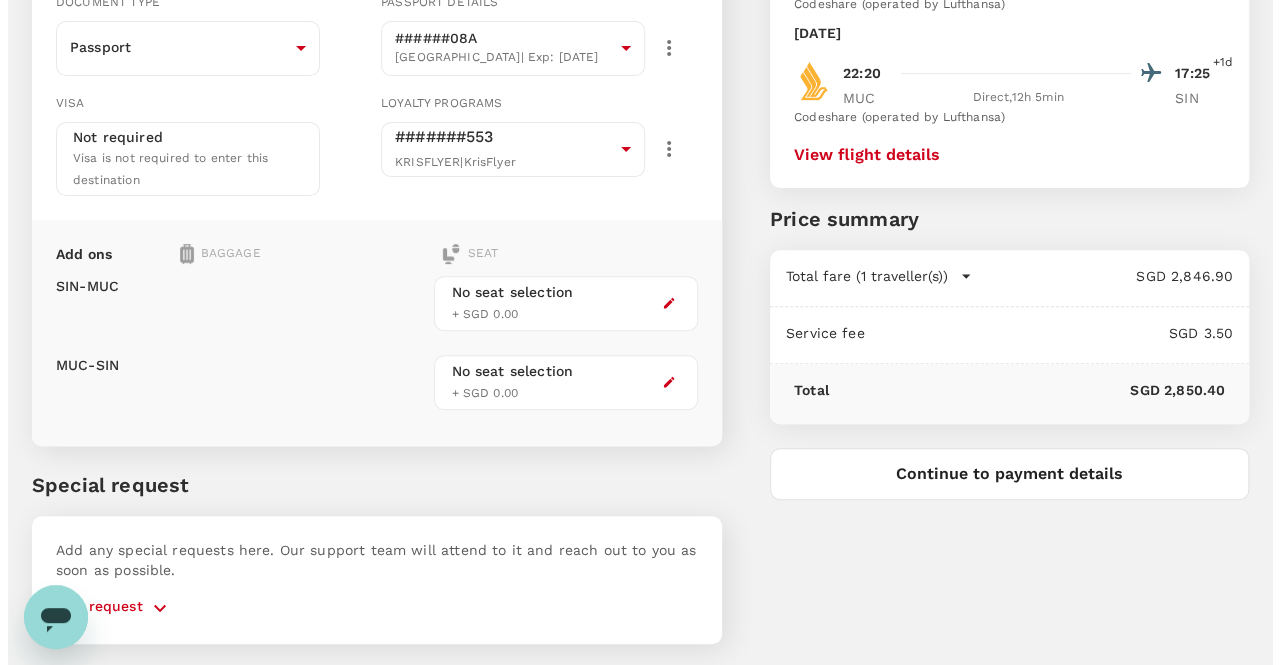 scroll, scrollTop: 0, scrollLeft: 0, axis: both 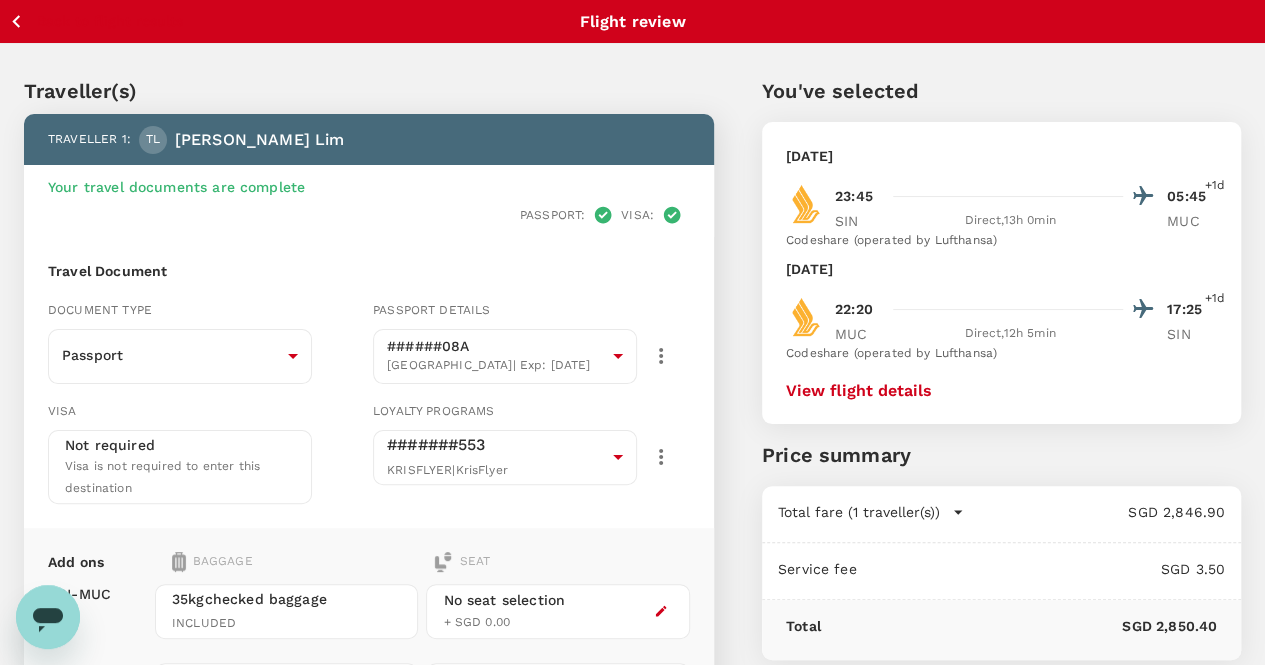 click on "View flight details" at bounding box center [859, 391] 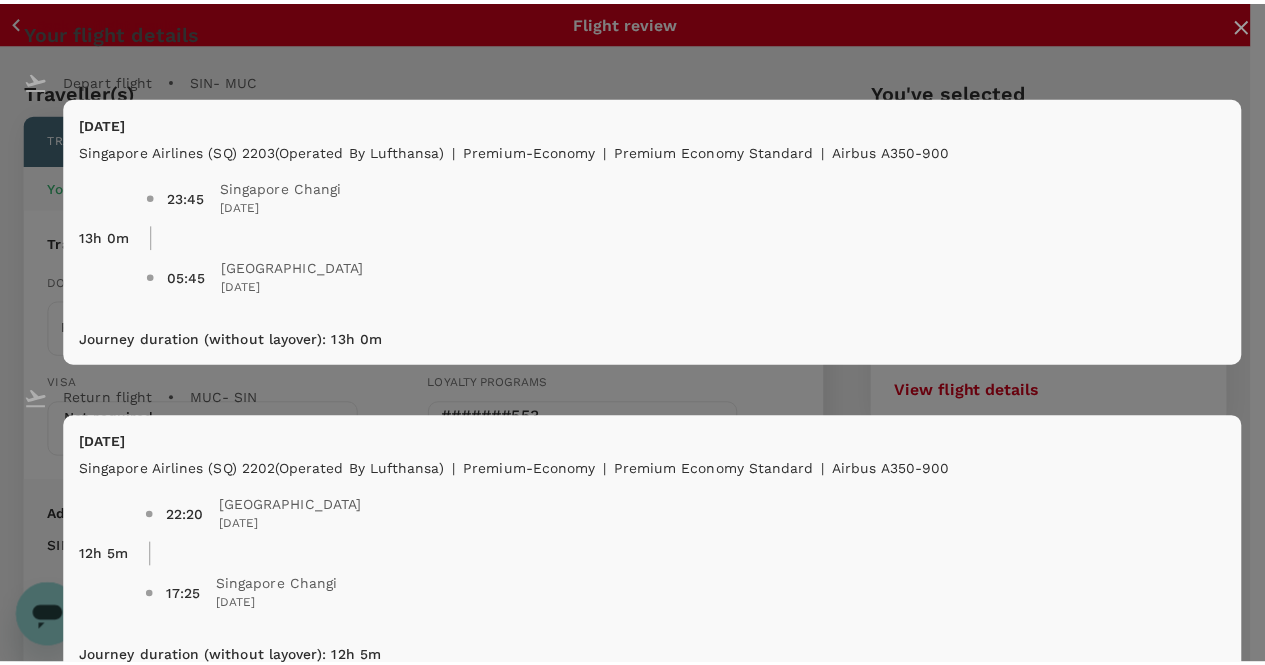 scroll, scrollTop: 223, scrollLeft: 0, axis: vertical 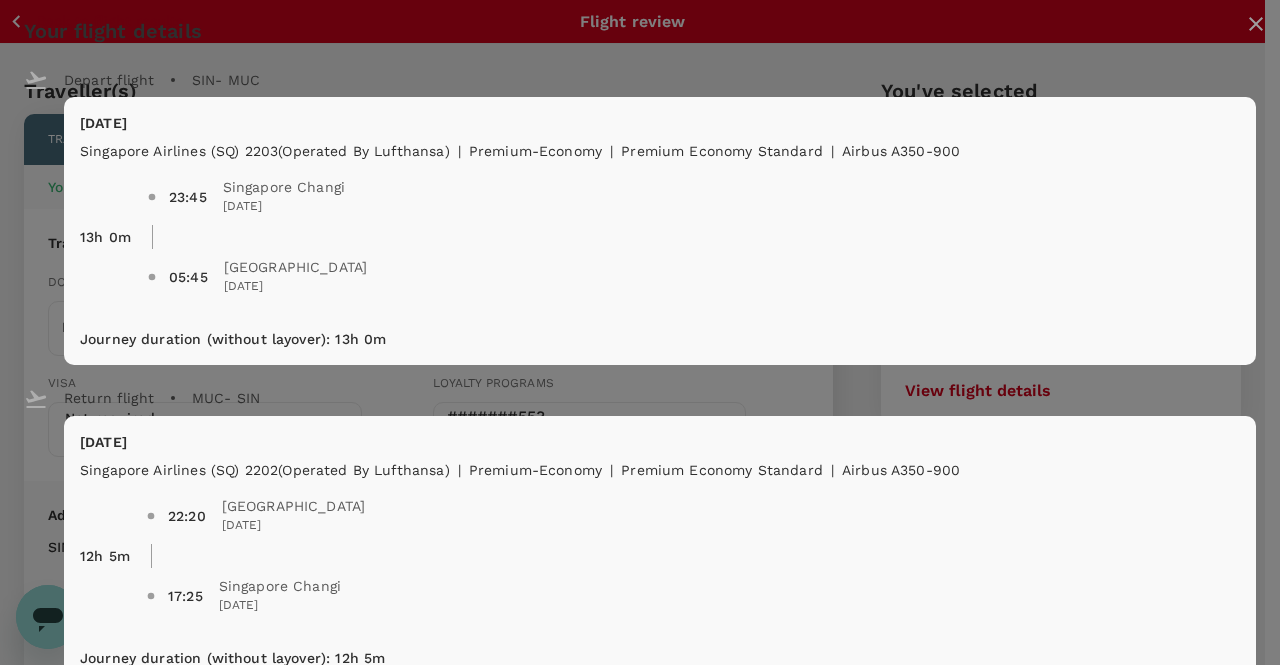 click on "Your flight details Depart flight SIN  -   MUC Sun, 09 Nov Singapore Airlines (SQ) 2203   (Operated by Lufthansa)    | premium-economy | Premium Economy Standard   | Airbus A350-900 13h 0m 23:45 Singapore Changi 09 Nov 2025 05:45 Munich 10 Nov 2025 Journey duration (without layover) : 13h 0m Return flight MUC  -   SIN Fri, 14 Nov Singapore Airlines (SQ) 2202   (Operated by Lufthansa)    | premium-economy | Premium Economy Standard   | Airbus A350-900 12h 5m 22:20 Munich 14 Nov 2025 17:25 Singapore Changi 15 Nov 2025 Journey duration (without layover) : 12h 5m Refundable with a  fee Can be changed with a  fee 1 piece Cabin Baggage 1 x 35kg Checked Baggage Complimentary drinks and meal Standard seat selection" at bounding box center (640, 370) 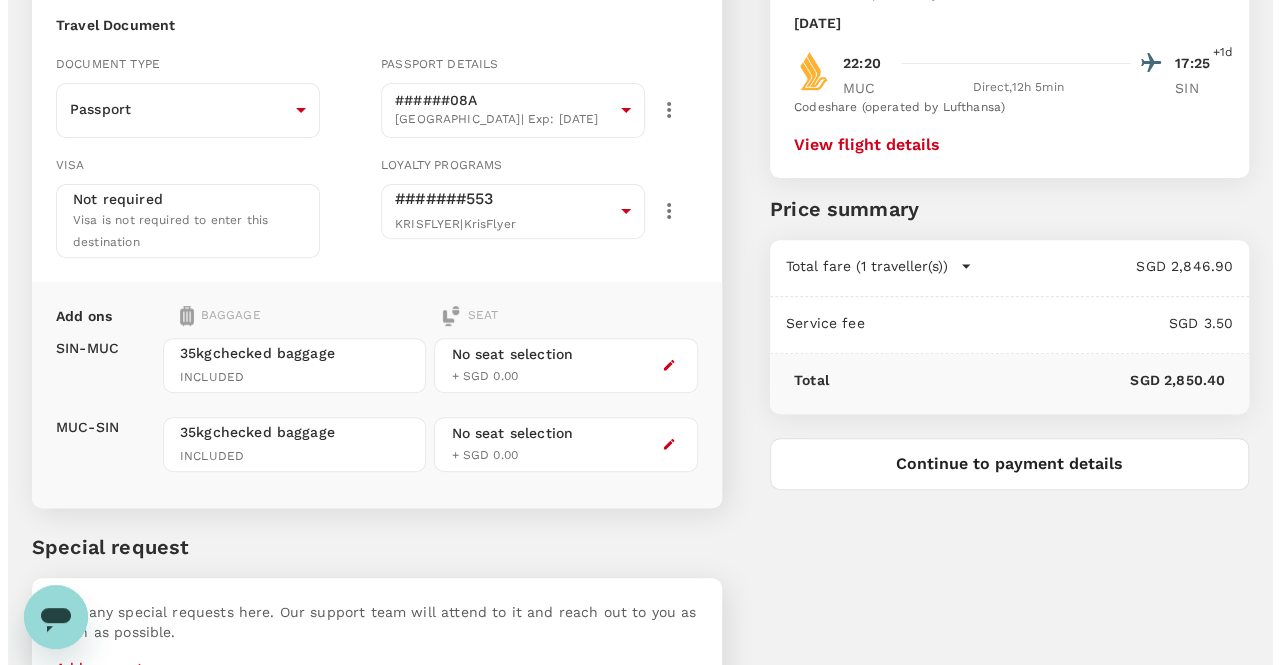 scroll, scrollTop: 293, scrollLeft: 0, axis: vertical 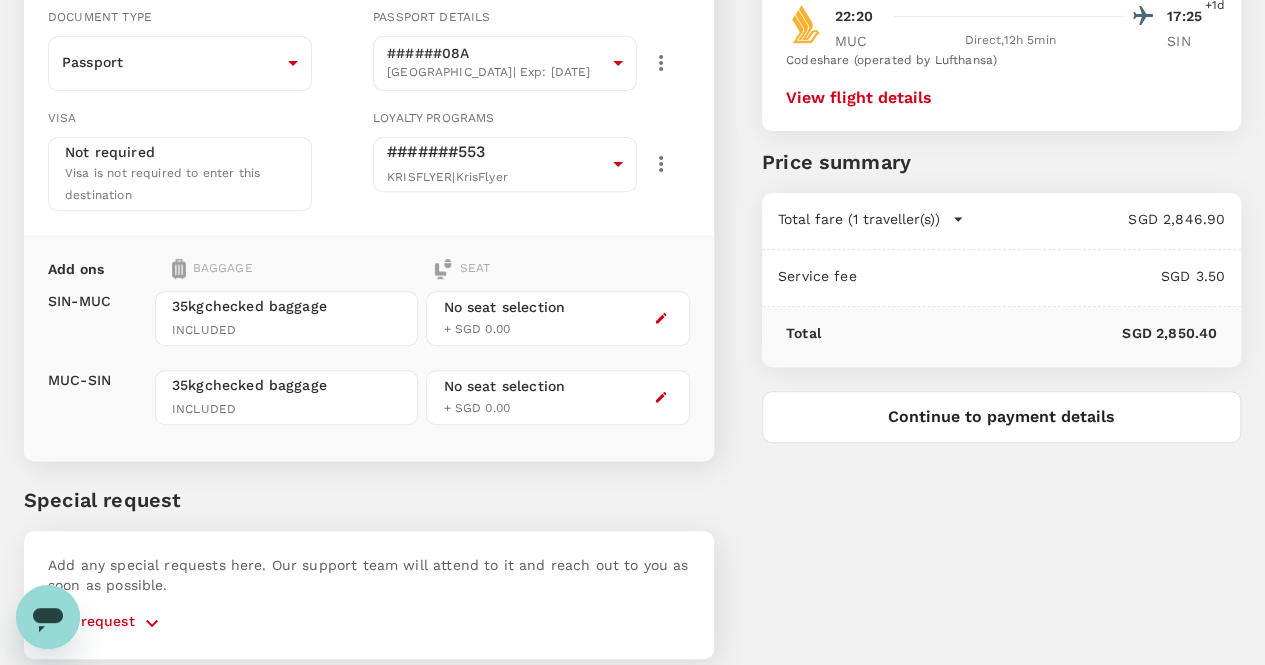 click on "Continue to payment details" at bounding box center (1001, 417) 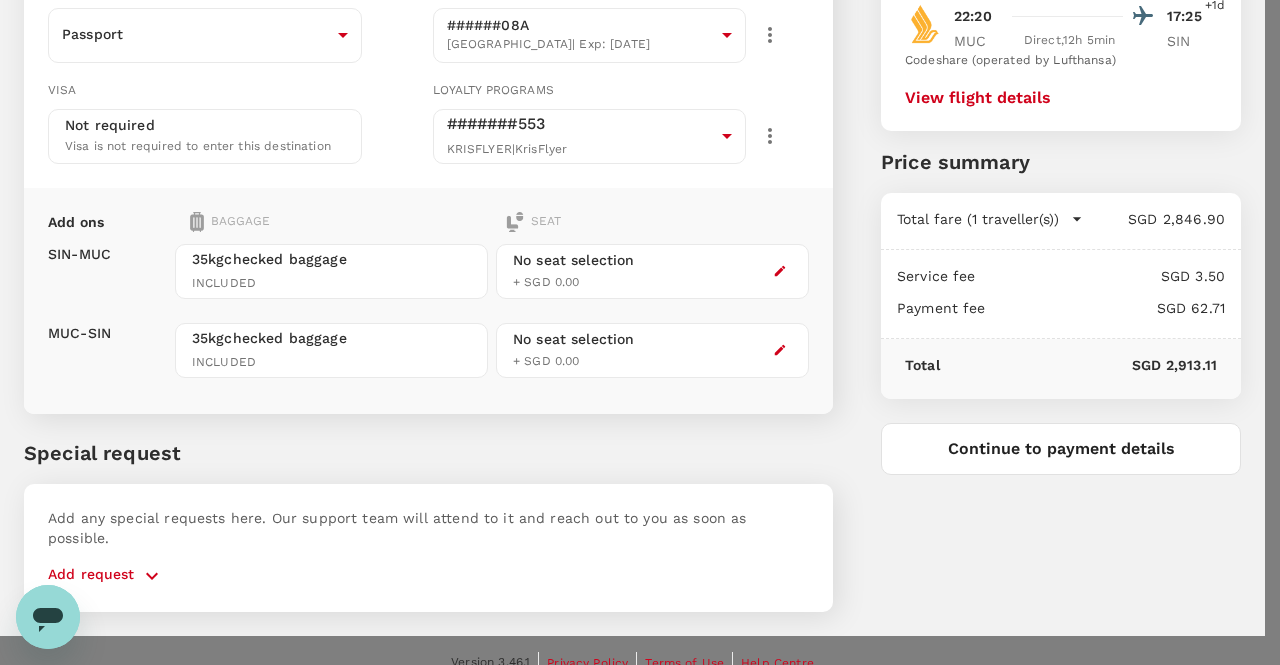 scroll, scrollTop: 0, scrollLeft: 0, axis: both 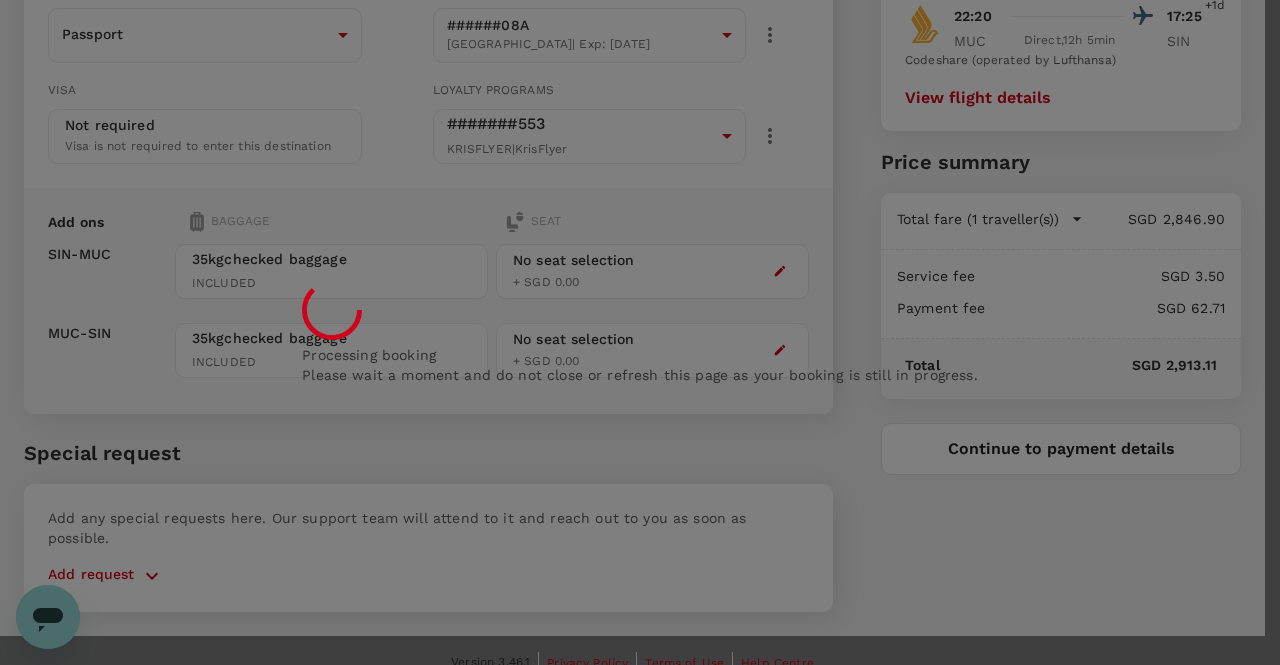 click on "Processing booking Please wait a moment and do not close or refresh this page as your booking is still in progress." at bounding box center (640, 332) 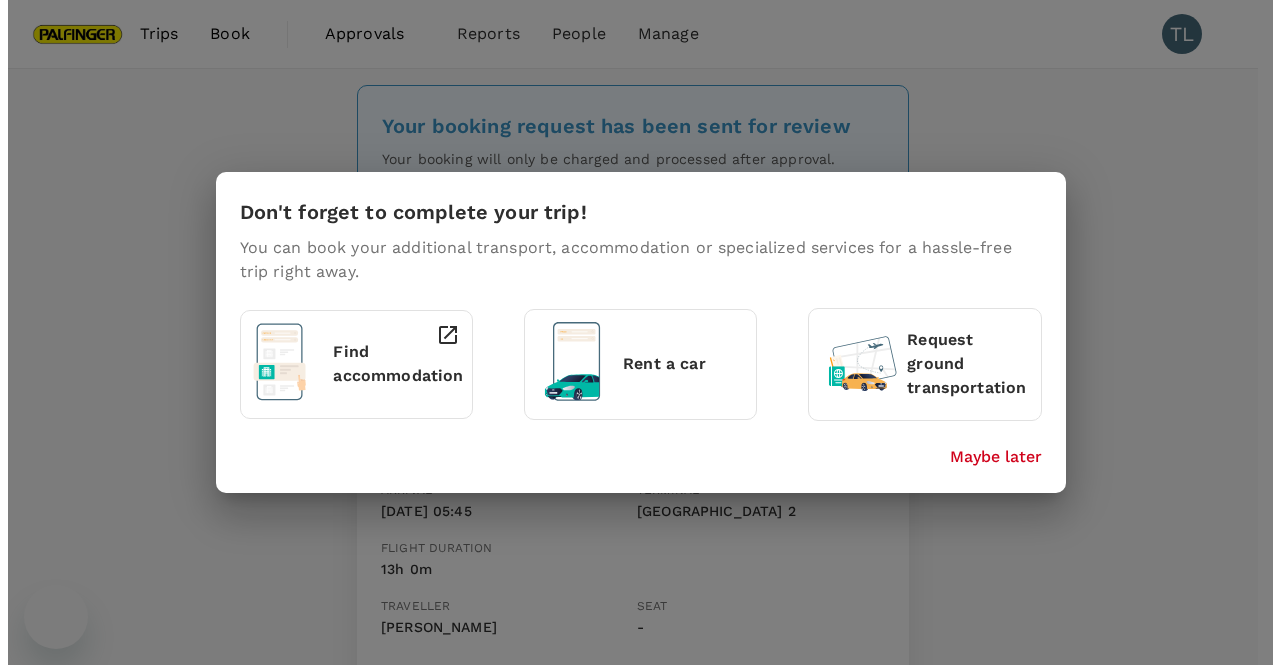 scroll, scrollTop: 0, scrollLeft: 0, axis: both 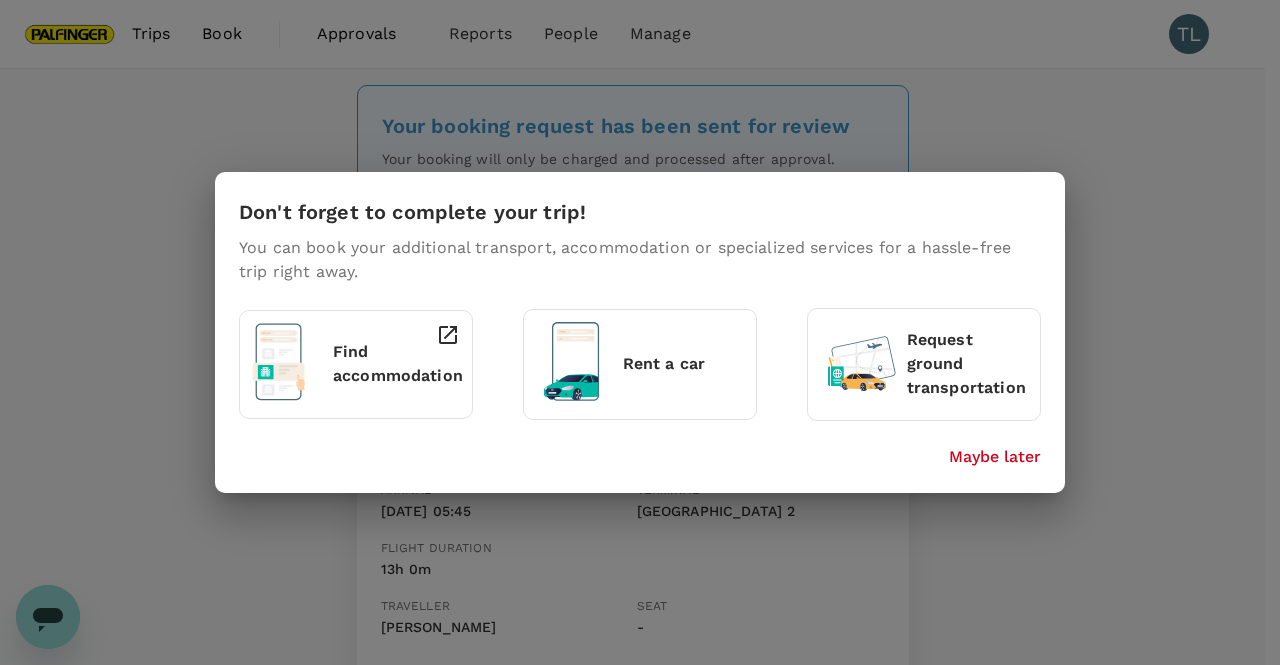 click on "Don't forget to complete your trip! You can book your additional transport, accommodation or specialized services for a hassle-free trip right away. Find accommodation Rent a car Request ground transportation Maybe later" at bounding box center [640, 332] 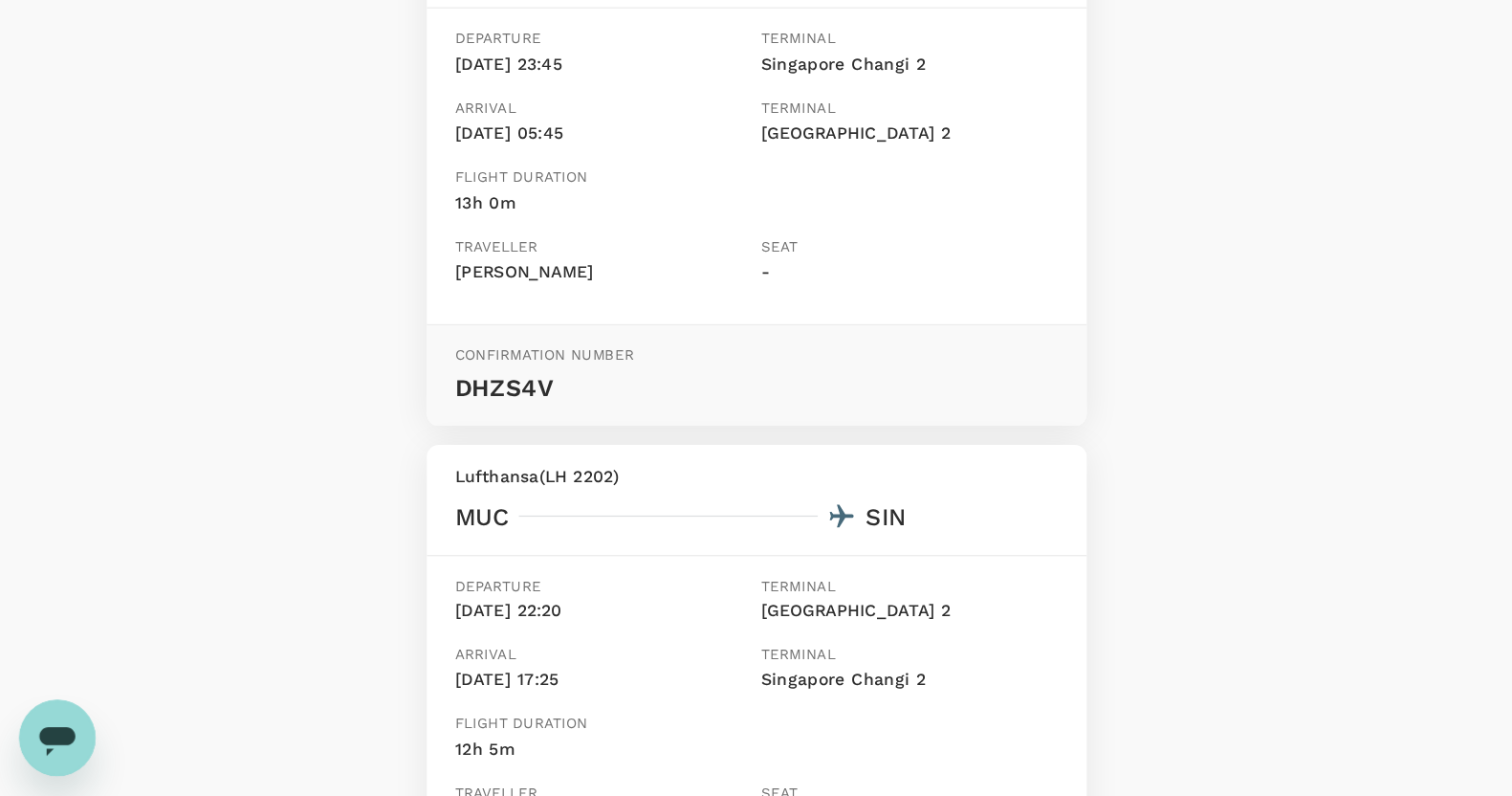 scroll, scrollTop: 382, scrollLeft: 0, axis: vertical 